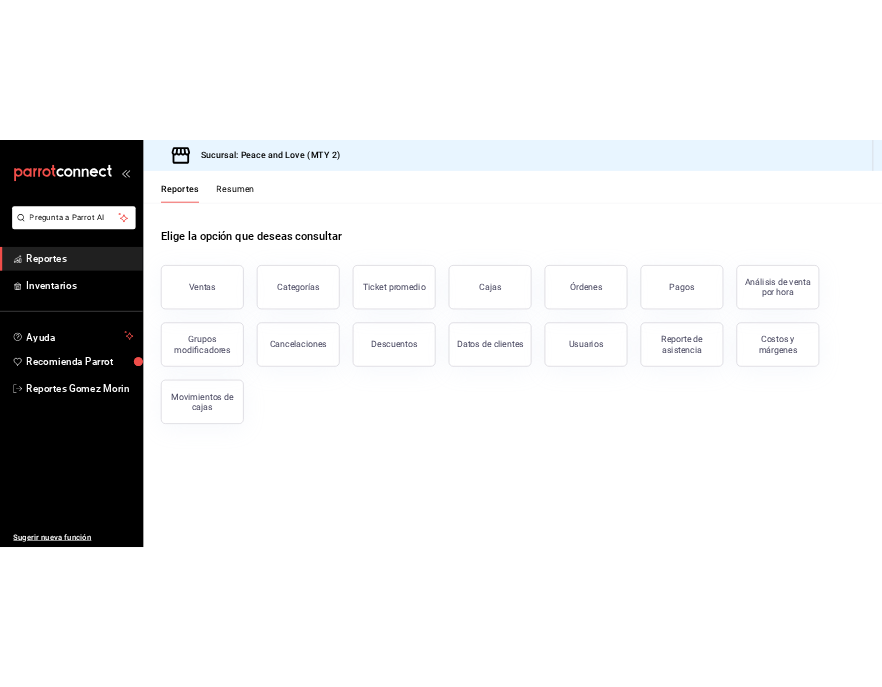 scroll, scrollTop: 0, scrollLeft: 0, axis: both 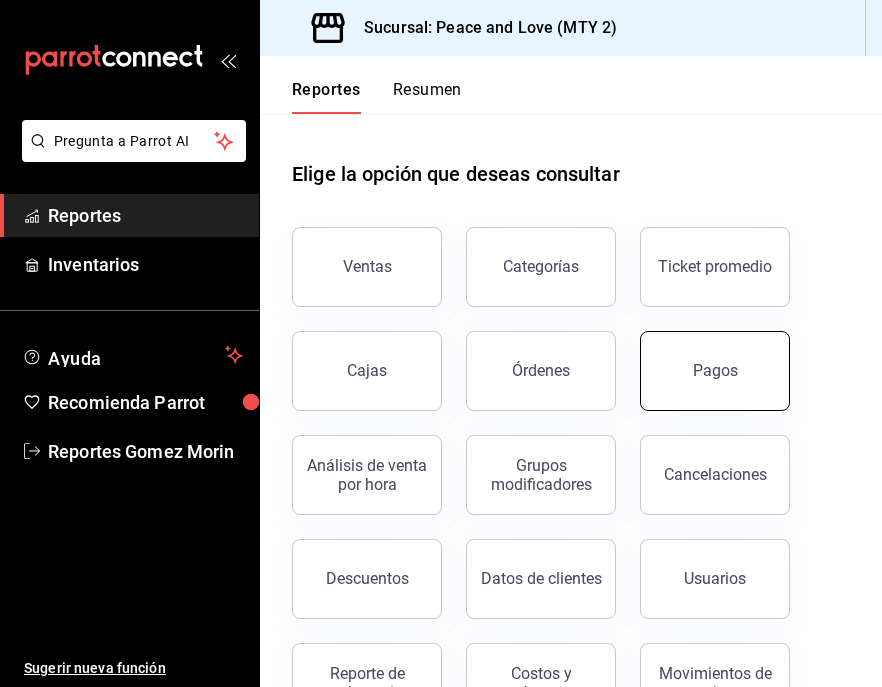 click on "Pagos" at bounding box center (715, 371) 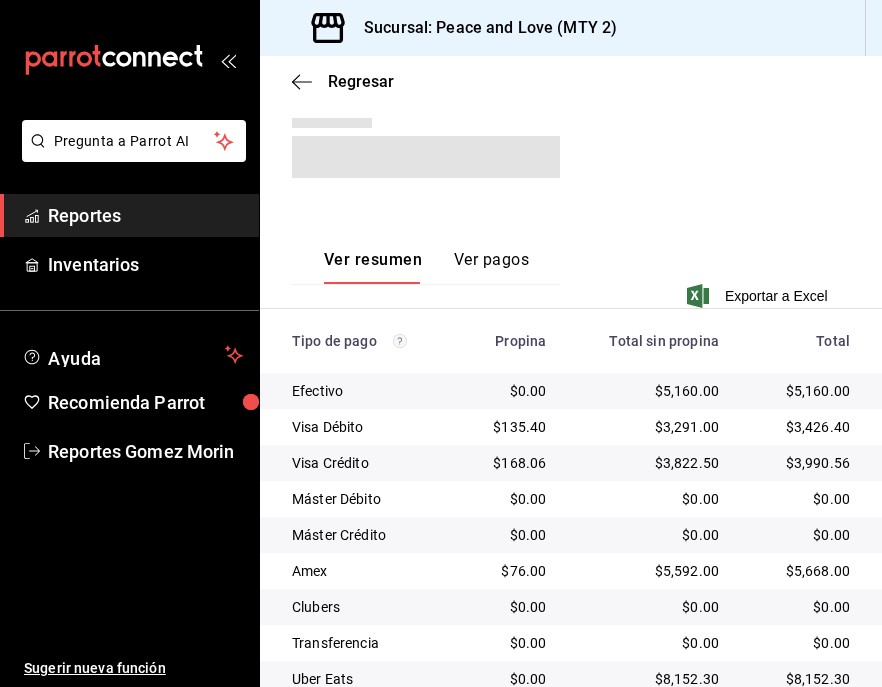 scroll, scrollTop: 478, scrollLeft: 0, axis: vertical 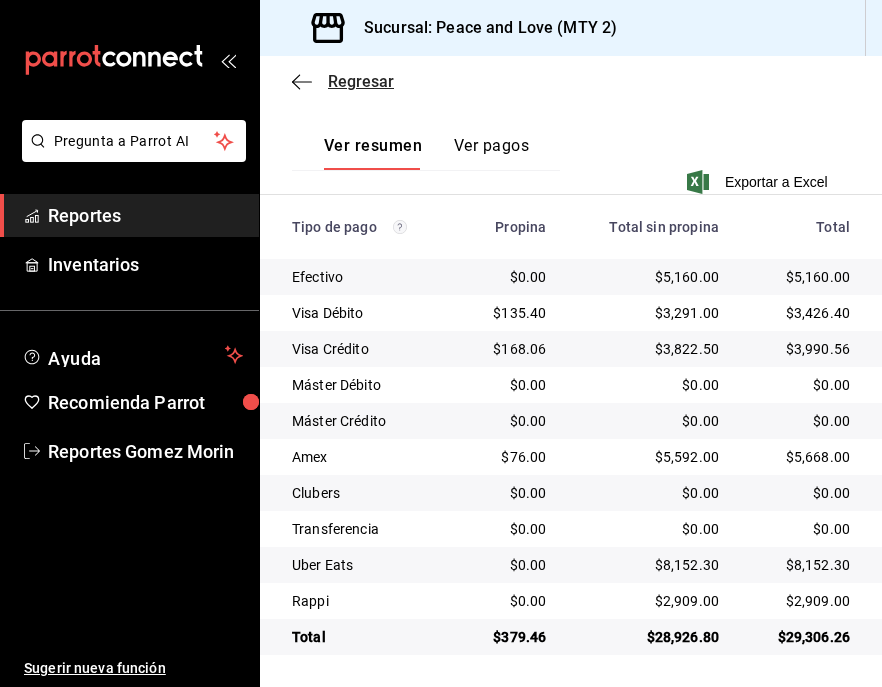 click on "Regresar" at bounding box center [361, 81] 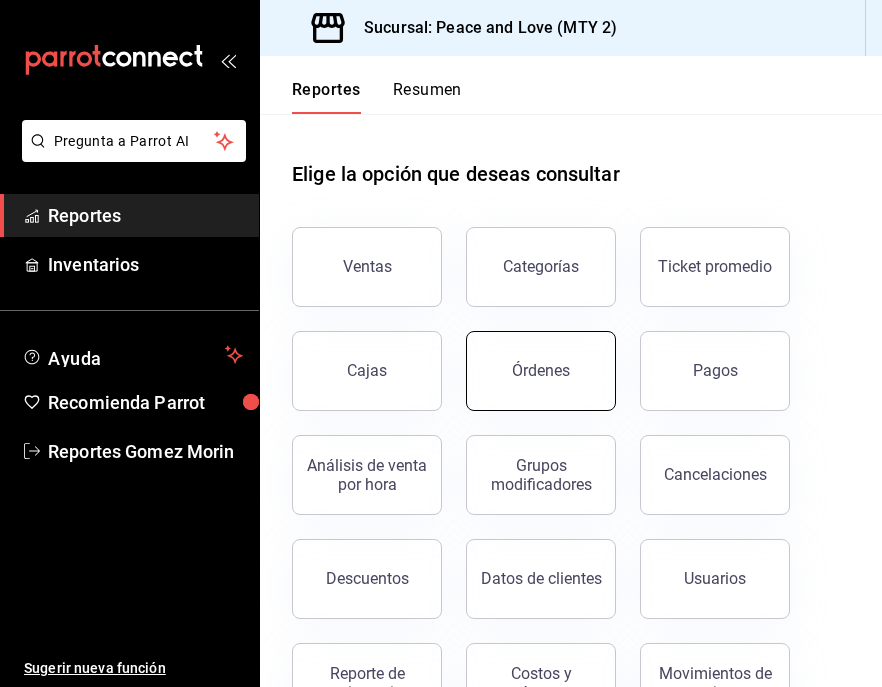 click on "Órdenes" at bounding box center (541, 370) 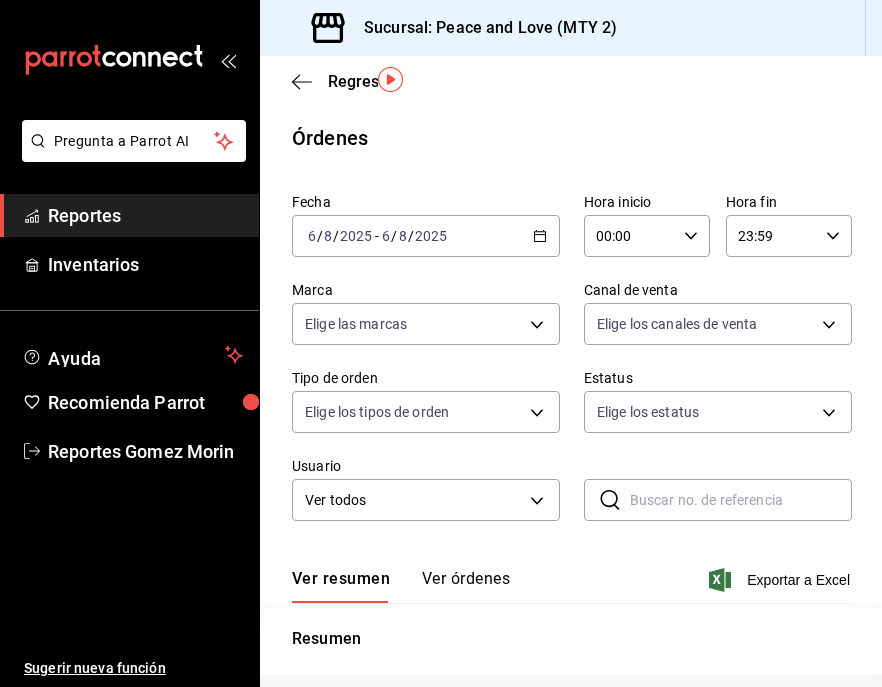 scroll, scrollTop: 295, scrollLeft: 0, axis: vertical 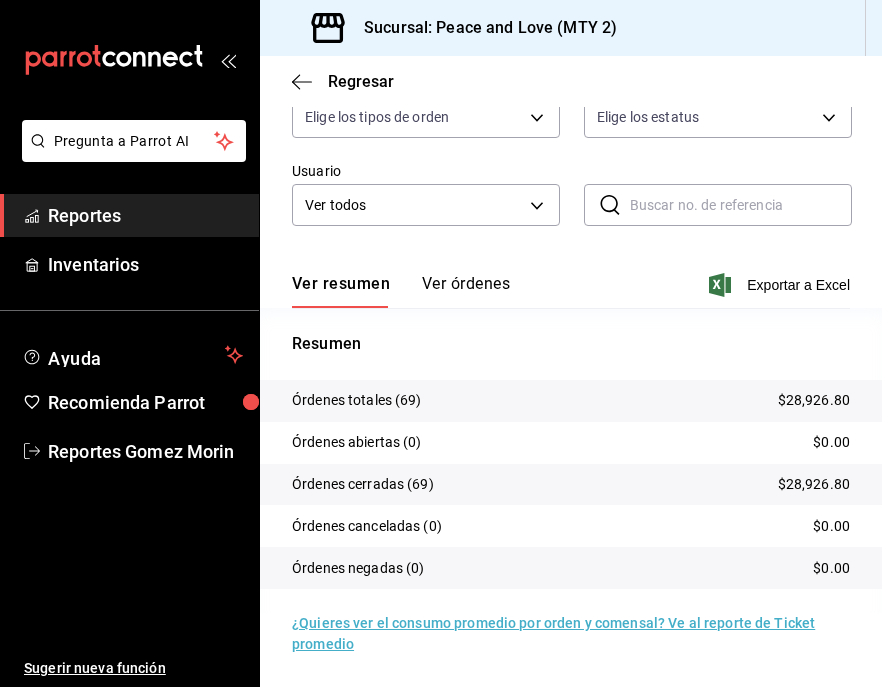drag, startPoint x: 565, startPoint y: 166, endPoint x: 576, endPoint y: 169, distance: 11.401754 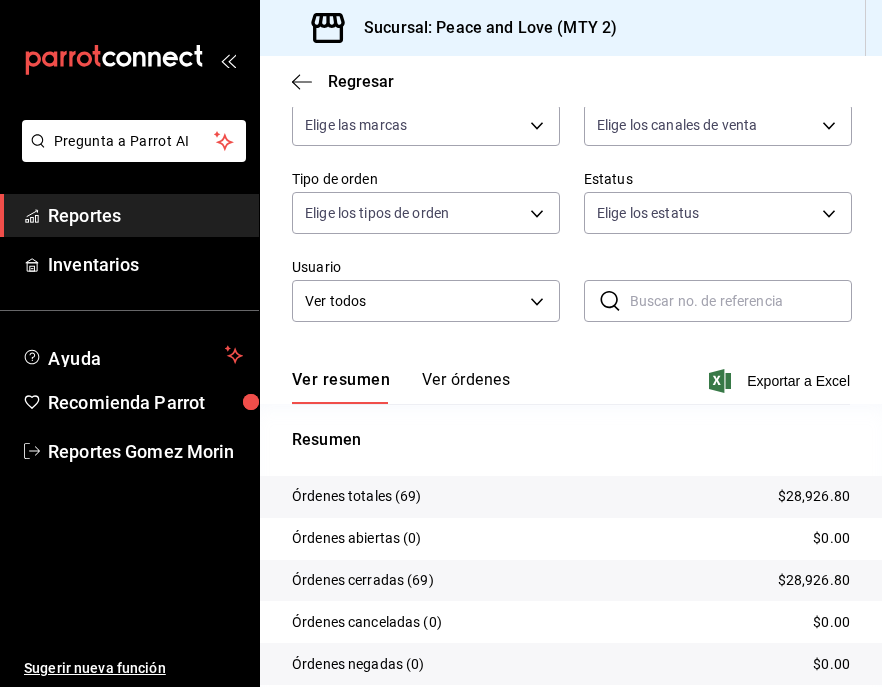 scroll, scrollTop: 95, scrollLeft: 0, axis: vertical 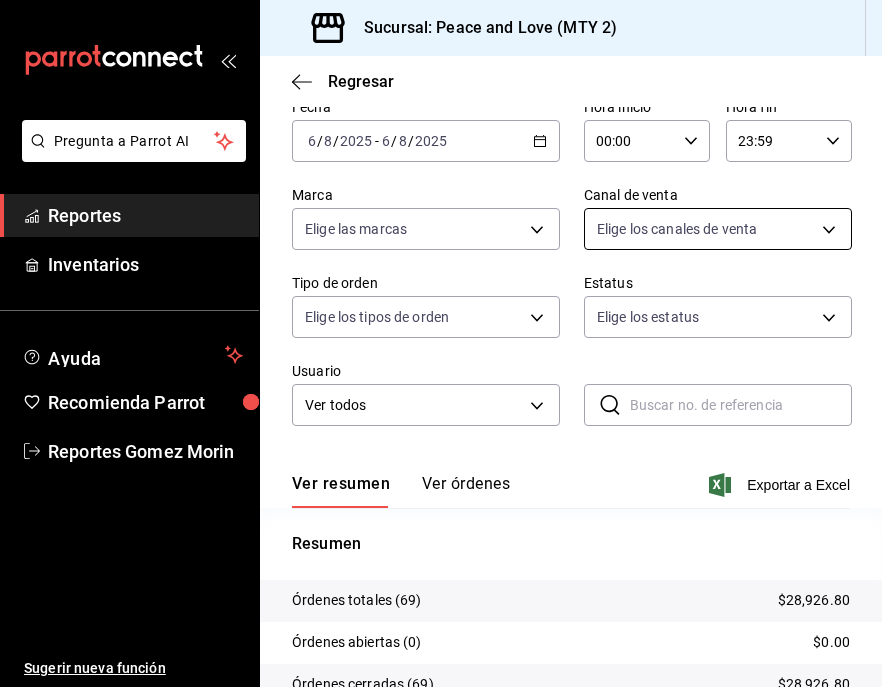 click on "Pregunta a Parrot AI Reportes   Inventarios   Ayuda Recomienda Parrot   Reportes Gomez Morin   Sugerir nueva función   Sucursal: Peace and Love (MTY 2) Regresar Órdenes Fecha [DATE] [DATE] - [DATE] [DATE] Hora inicio [TIME] Hora inicio Hora fin [TIME] Hora fin Marca Elige las marcas Canal de venta Elige los canales de venta Tipo de orden Elige los tipos de orden Estatus Elige los estatus Usuario Ver todos ALL ​ ​ Ver resumen Ver órdenes Exportar a Excel Resumen Órdenes totales (69) $28,926.80 Órdenes abiertas (0) $0.00 Órdenes cerradas (69) $28,926.80 Órdenes canceladas (0) $0.00 Órdenes negadas (0) $0.00 ¿Quieres ver el consumo promedio por orden y comensal? Ve al reporte de Ticket promedio Pregunta a Parrot AI Reportes   Inventarios   Ayuda Recomienda Parrot   Reportes Gomez Morin   Sugerir nueva función   GANA 1 MES GRATIS EN TU SUSCRIPCIÓN AQUÍ Ver video tutorial Ir a video Ver video tutorial Ir a video Visitar centro de ayuda [PHONE] [EMAIL]" at bounding box center (441, 343) 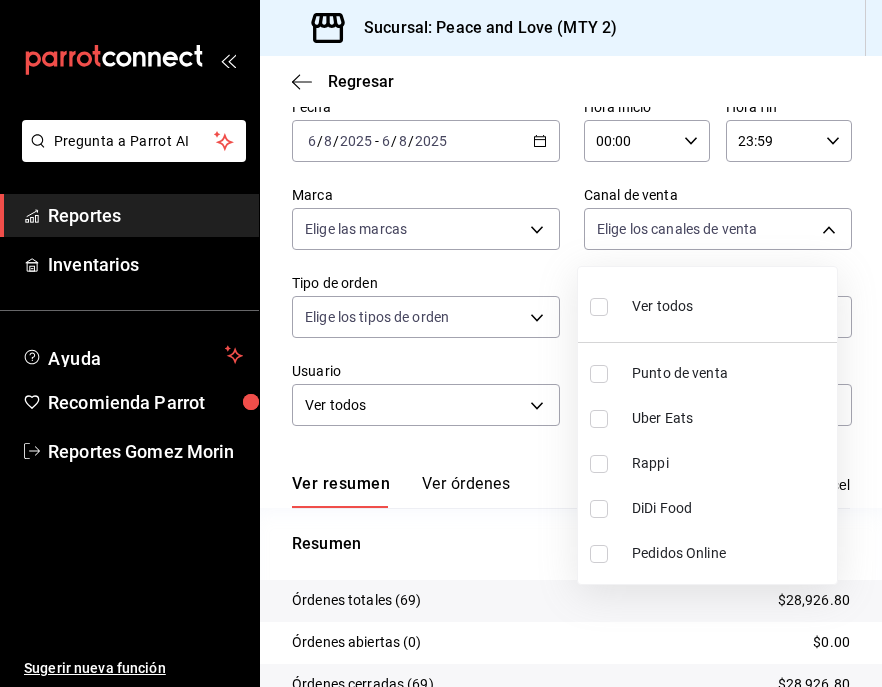 click at bounding box center [599, 419] 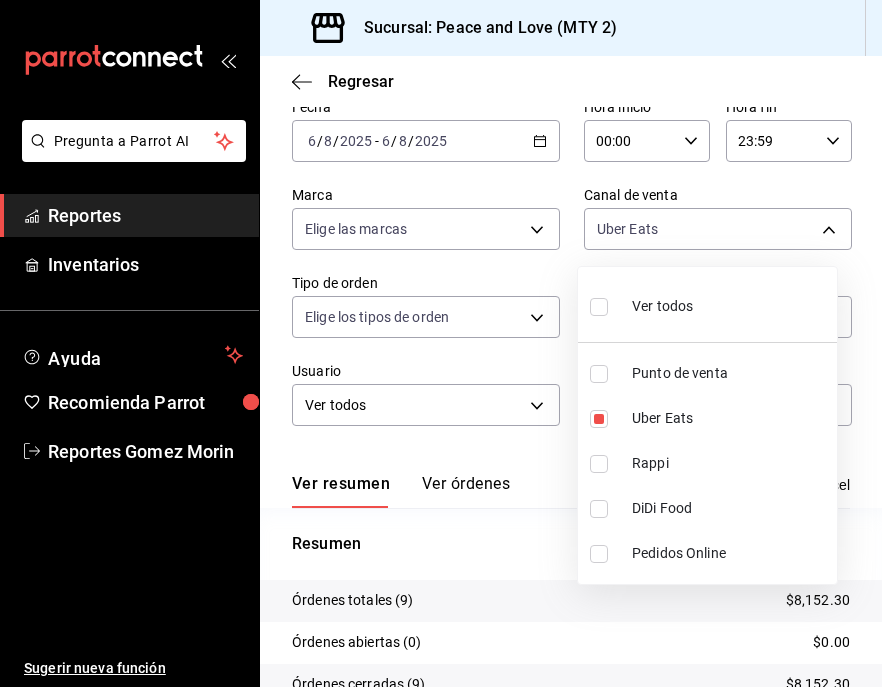 click at bounding box center (441, 343) 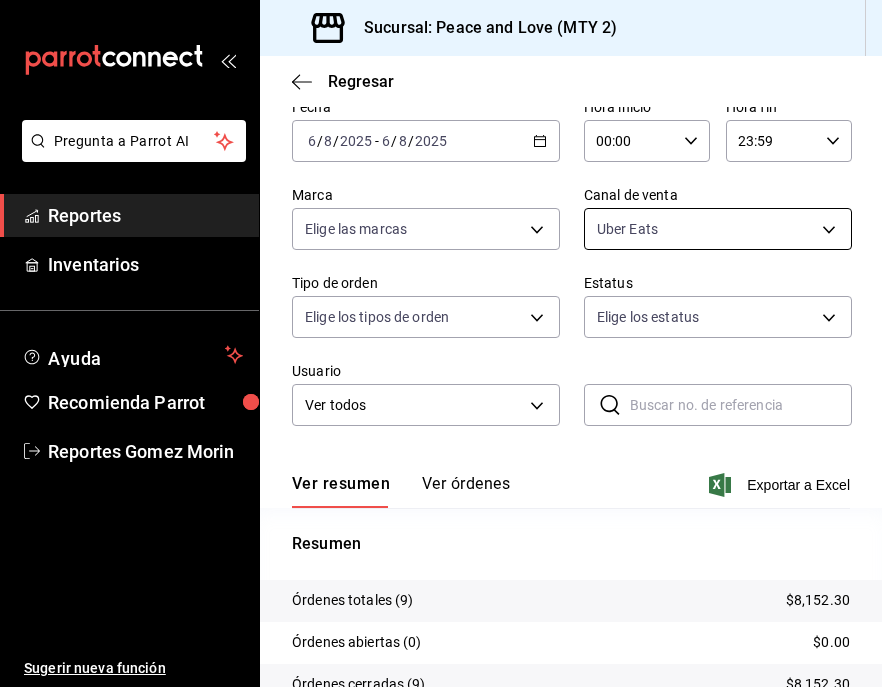 click on "Pregunta a Parrot AI Reportes   Inventarios   Ayuda Recomienda Parrot   Reportes Gomez Morin   Sugerir nueva función   Sucursal: Peace and Love (MTY 2) Regresar Órdenes Fecha [DATE] [DATE] - [DATE] [DATE] Hora inicio [TIME] Hora inicio Hora fin [TIME] Hora fin Marca Elige las marcas Canal de venta Uber Eats UBER_EATS Tipo de orden Elige los tipos de orden Estatus Elige los estatus Usuario Ver todos ALL ​ ​ Ver resumen Ver órdenes Exportar a Excel Resumen Órdenes totales (9) $8,152.30 Órdenes abiertas (0) $0.00 Órdenes cerradas (9) $8,152.30 Órdenes canceladas (0) $0.00 Órdenes negadas (0) $0.00 ¿Quieres ver el consumo promedio por orden y comensal? Ve al reporte de Ticket promedio Pregunta a Parrot AI Reportes   Inventarios   Ayuda Recomienda Parrot   Reportes Gomez Morin   Sugerir nueva función   GANA 1 MES GRATIS EN TU SUSCRIPCIÓN AQUÍ Ver video tutorial Ir a video Ver video tutorial Ir a video Visitar centro de ayuda [PHONE] [EMAIL] [PHONE]" at bounding box center (441, 343) 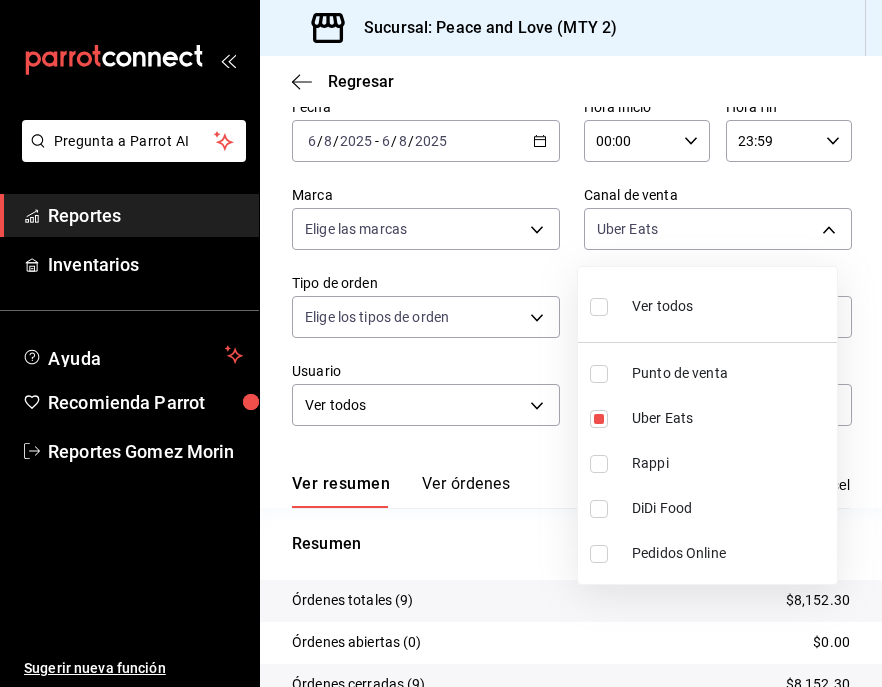 drag, startPoint x: 599, startPoint y: 462, endPoint x: 590, endPoint y: 418, distance: 44.911022 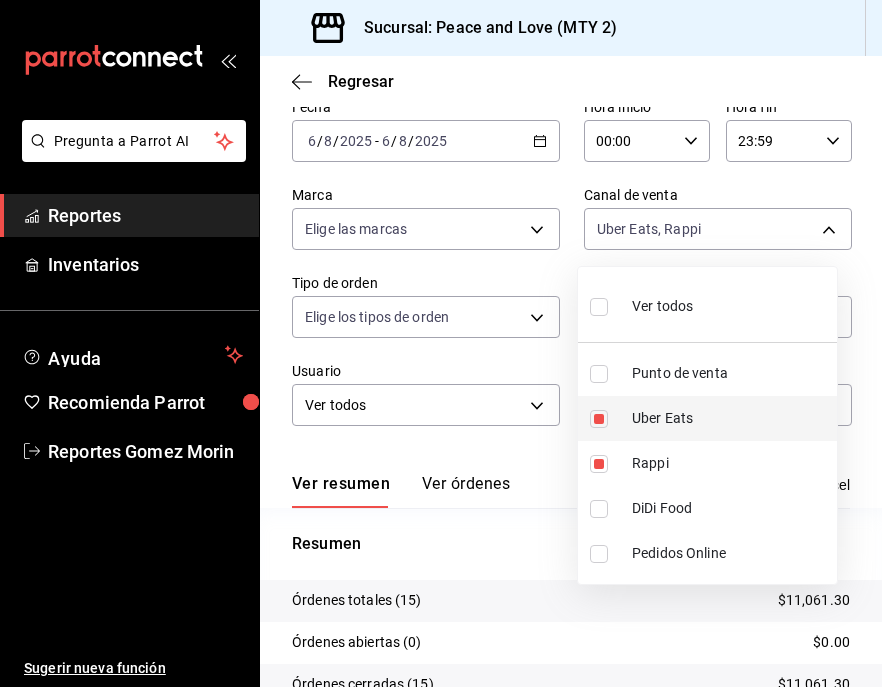 click at bounding box center [599, 419] 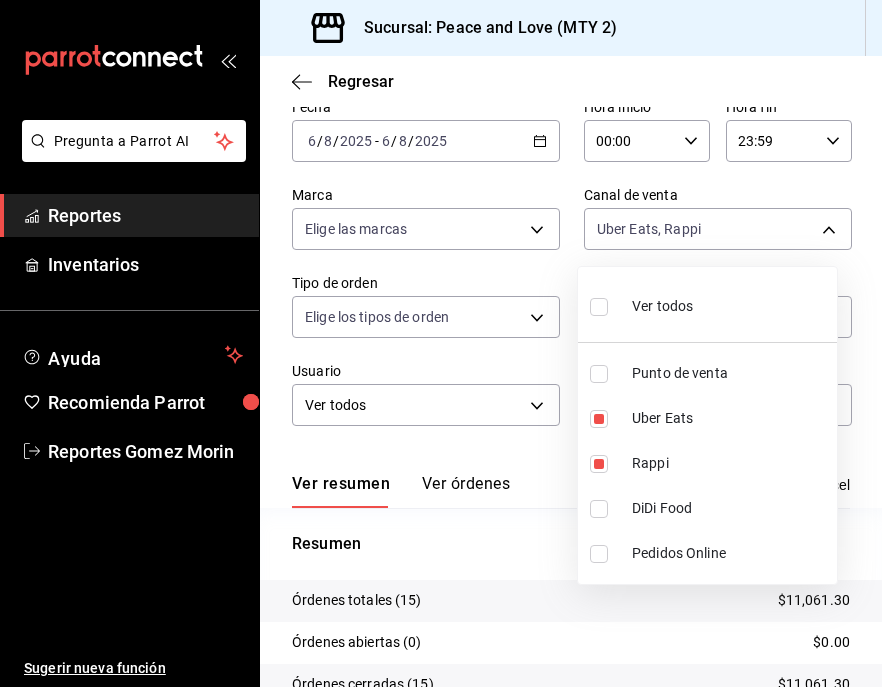 type on "RAPPI" 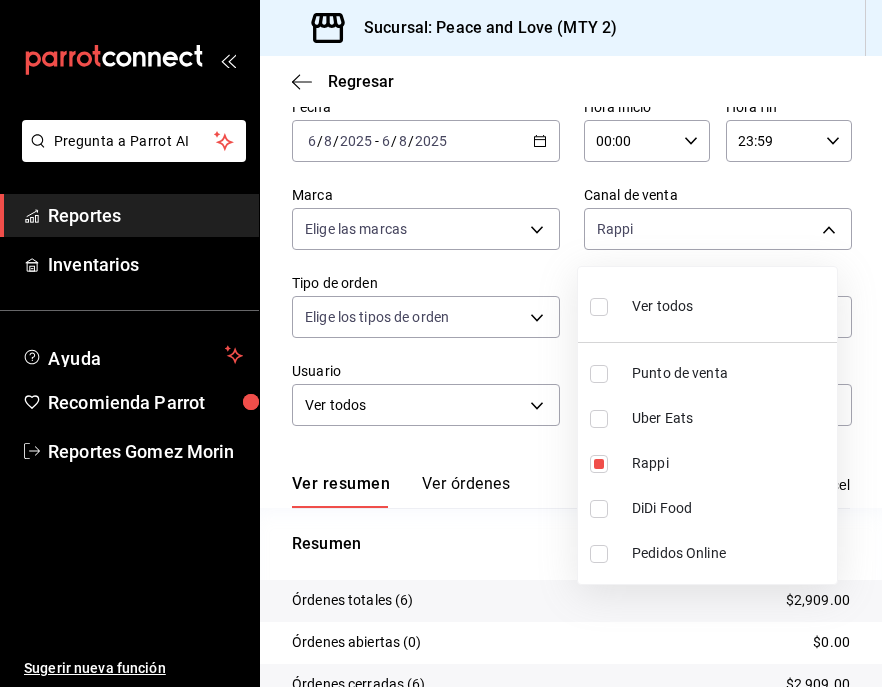 click at bounding box center (441, 343) 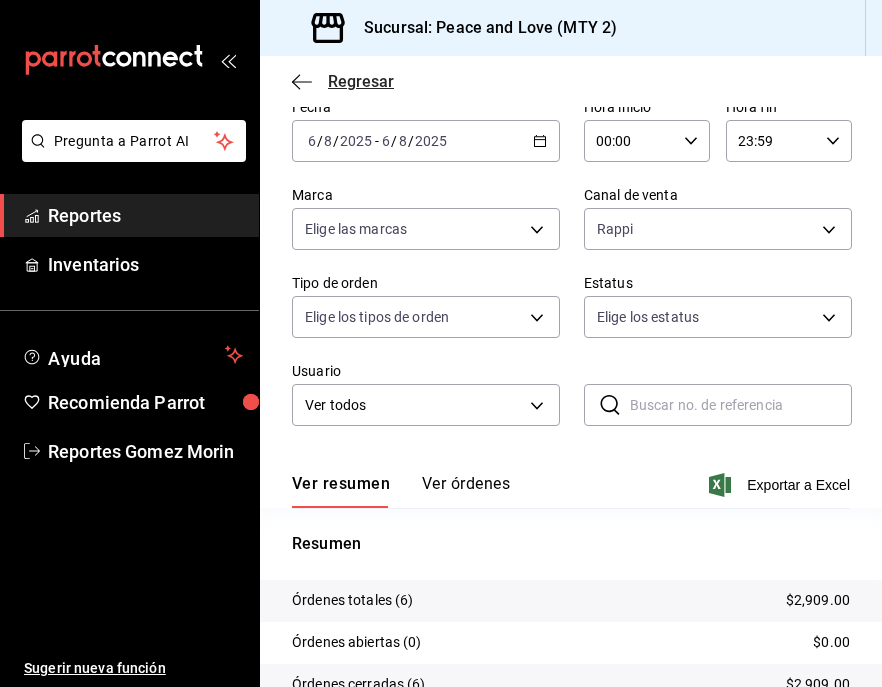 click on "Regresar" at bounding box center (361, 81) 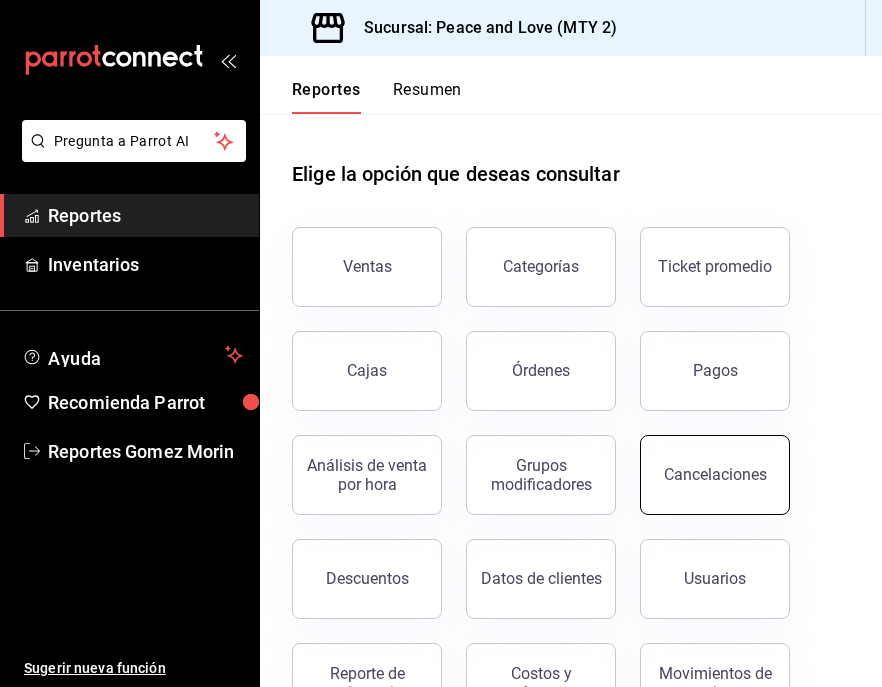 click on "Cancelaciones" at bounding box center [715, 475] 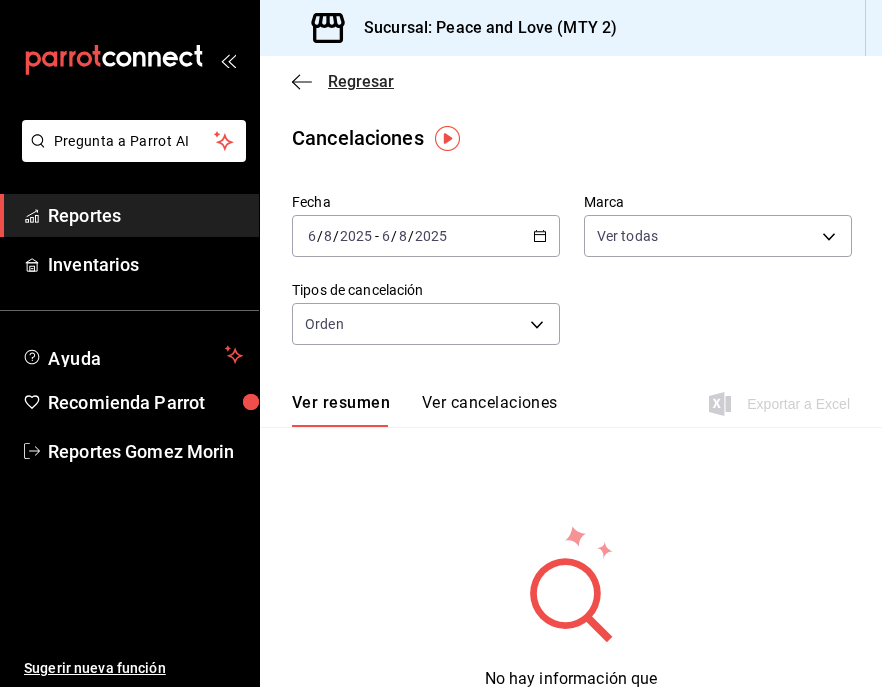 click on "Regresar" at bounding box center [361, 81] 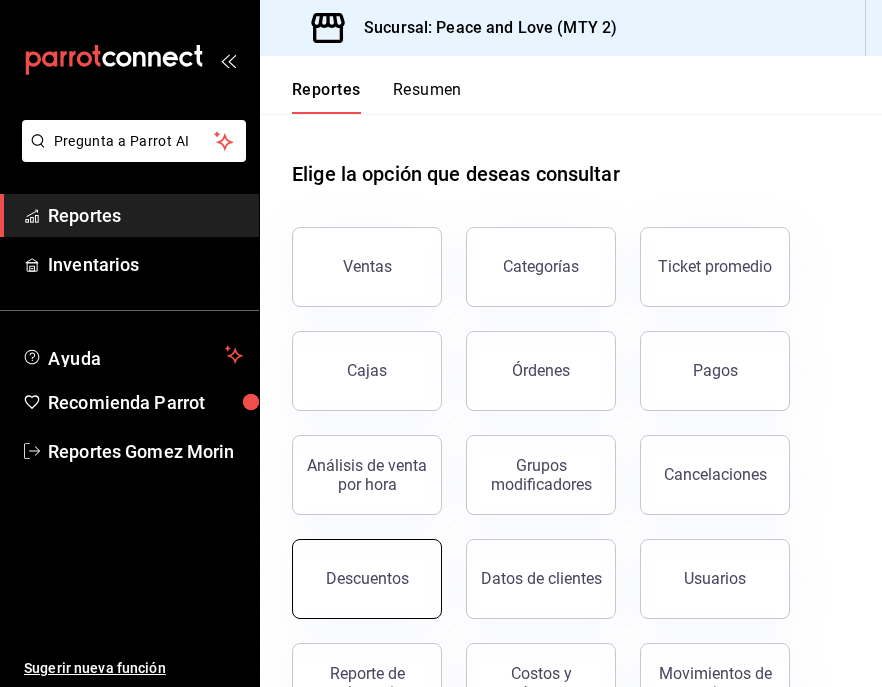 click on "Descuentos" at bounding box center (367, 579) 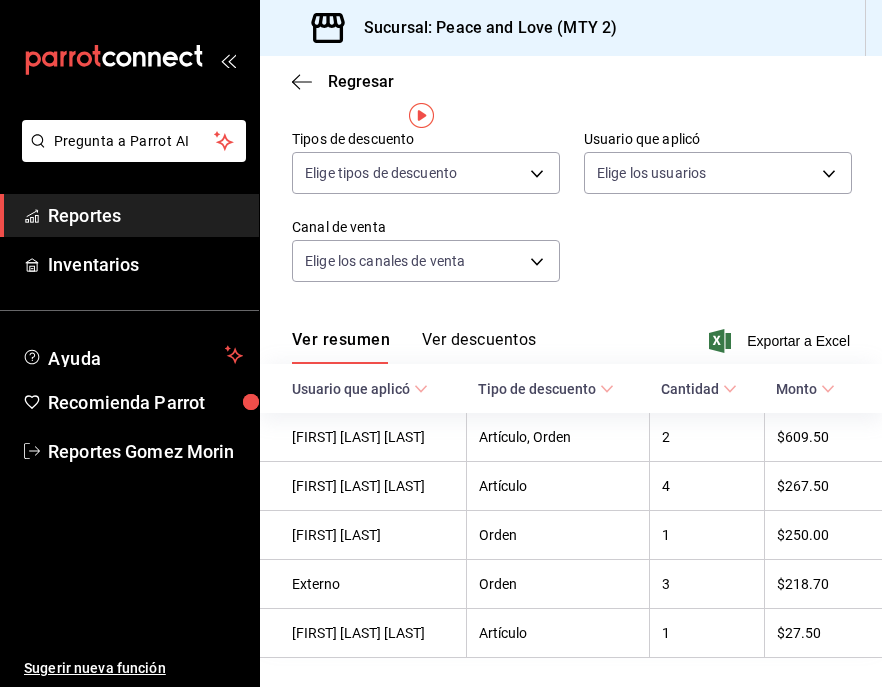 scroll, scrollTop: 208, scrollLeft: 0, axis: vertical 